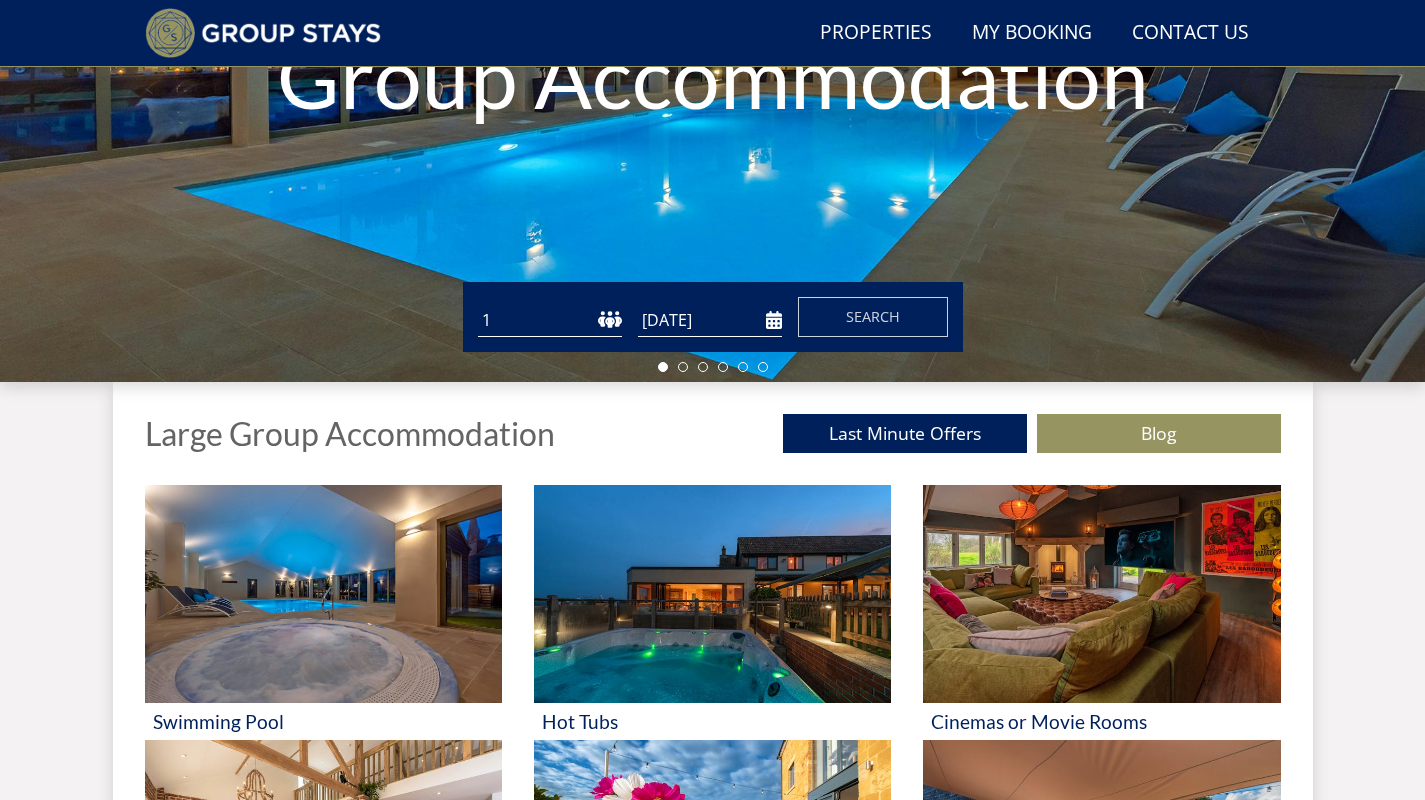 scroll, scrollTop: 459, scrollLeft: 0, axis: vertical 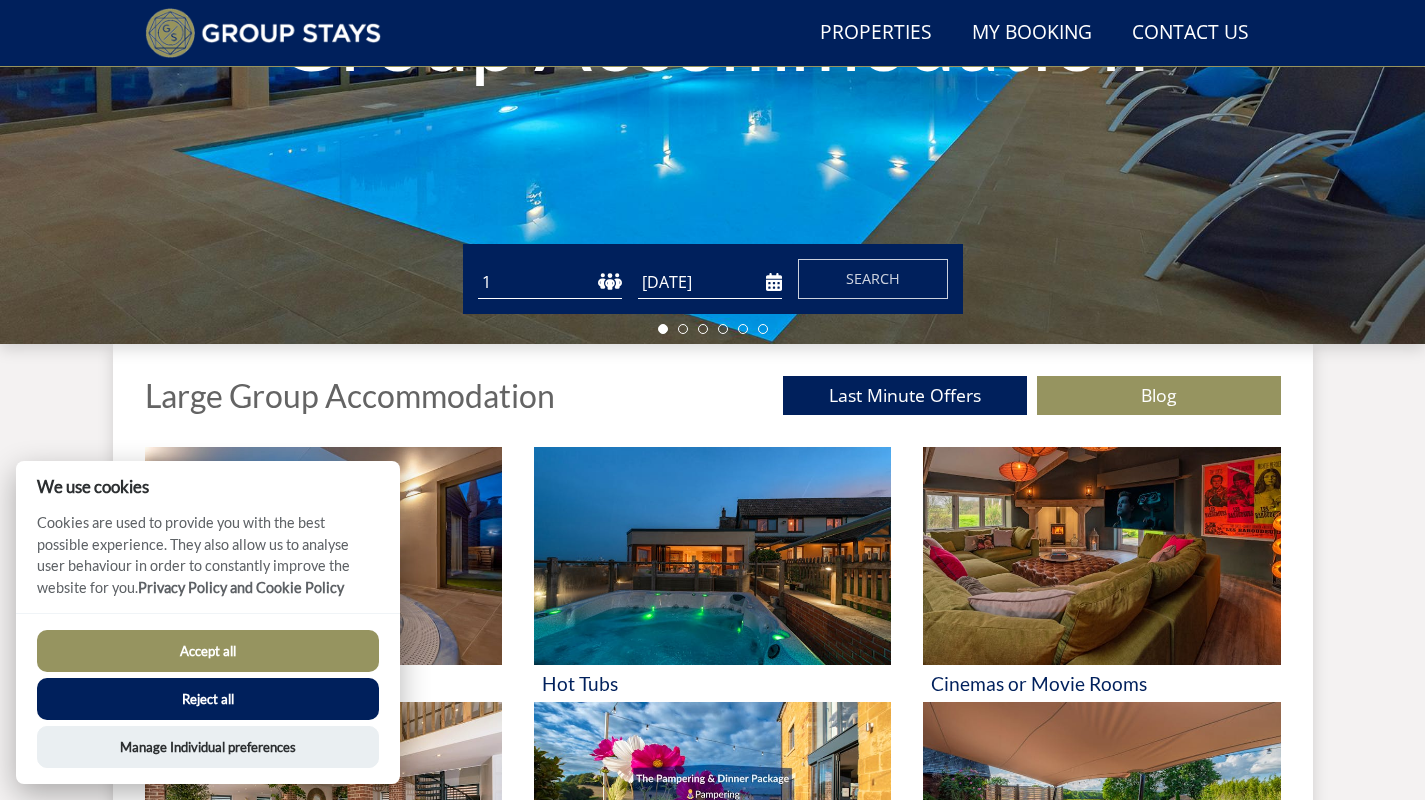 select on "6" 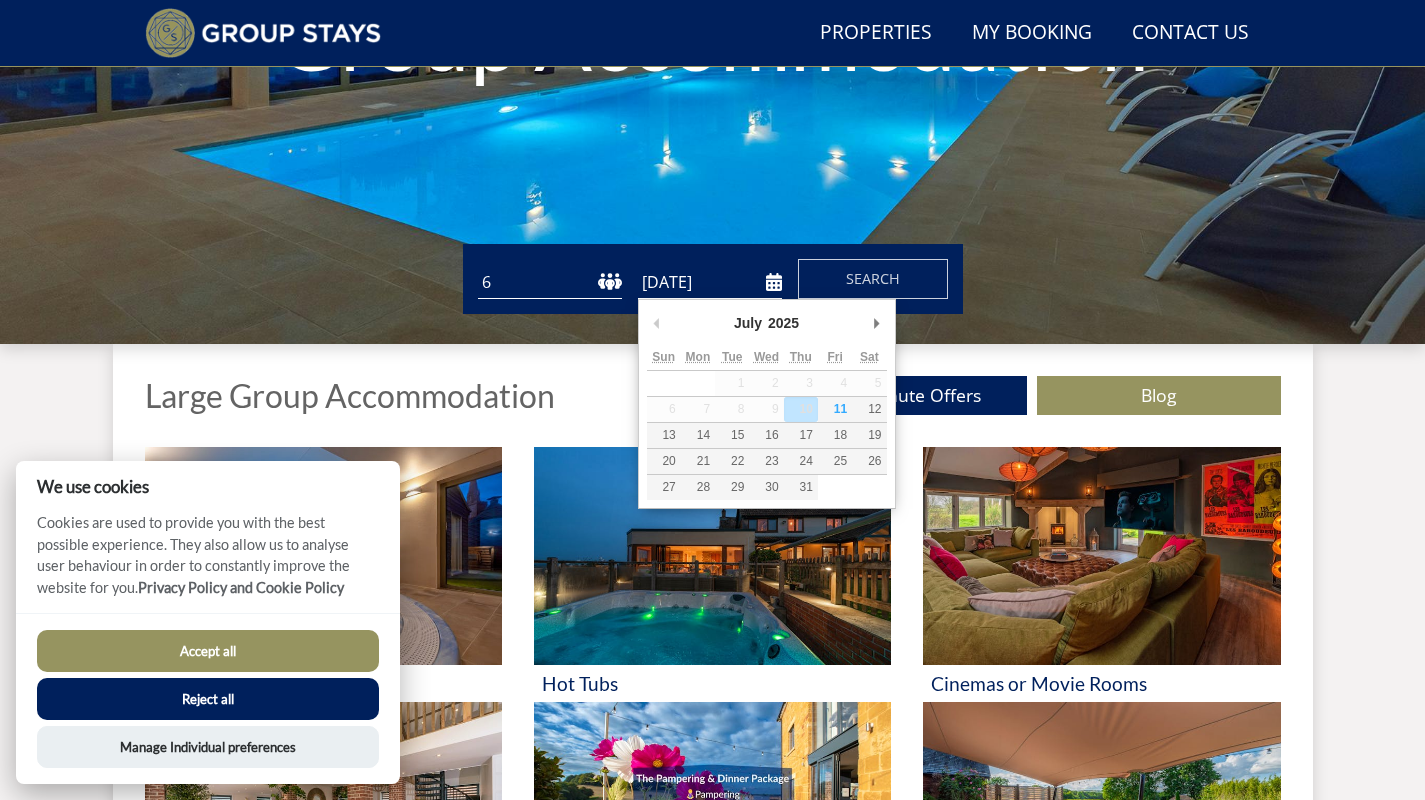 click on "[DATE]" at bounding box center (710, 282) 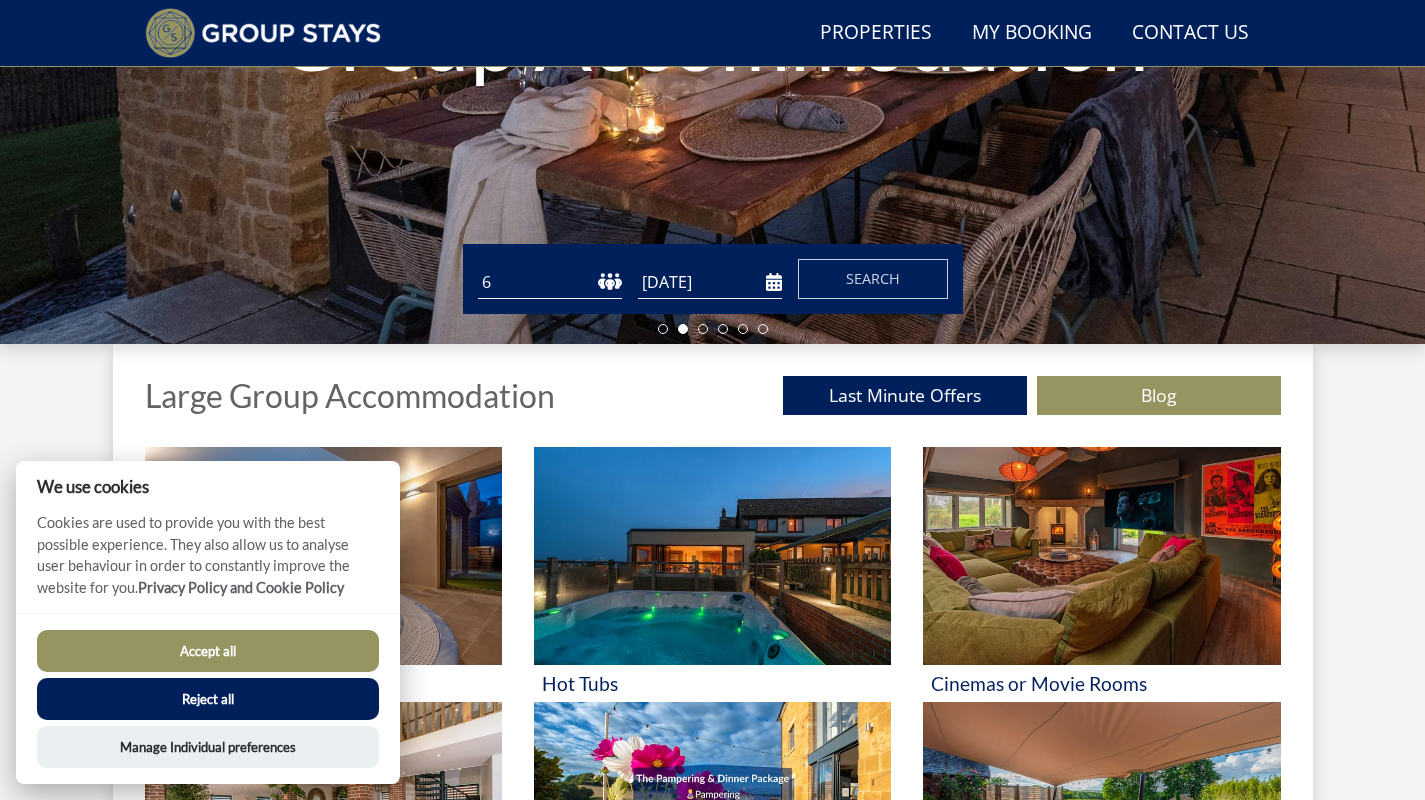 click on "[DATE]" at bounding box center [710, 282] 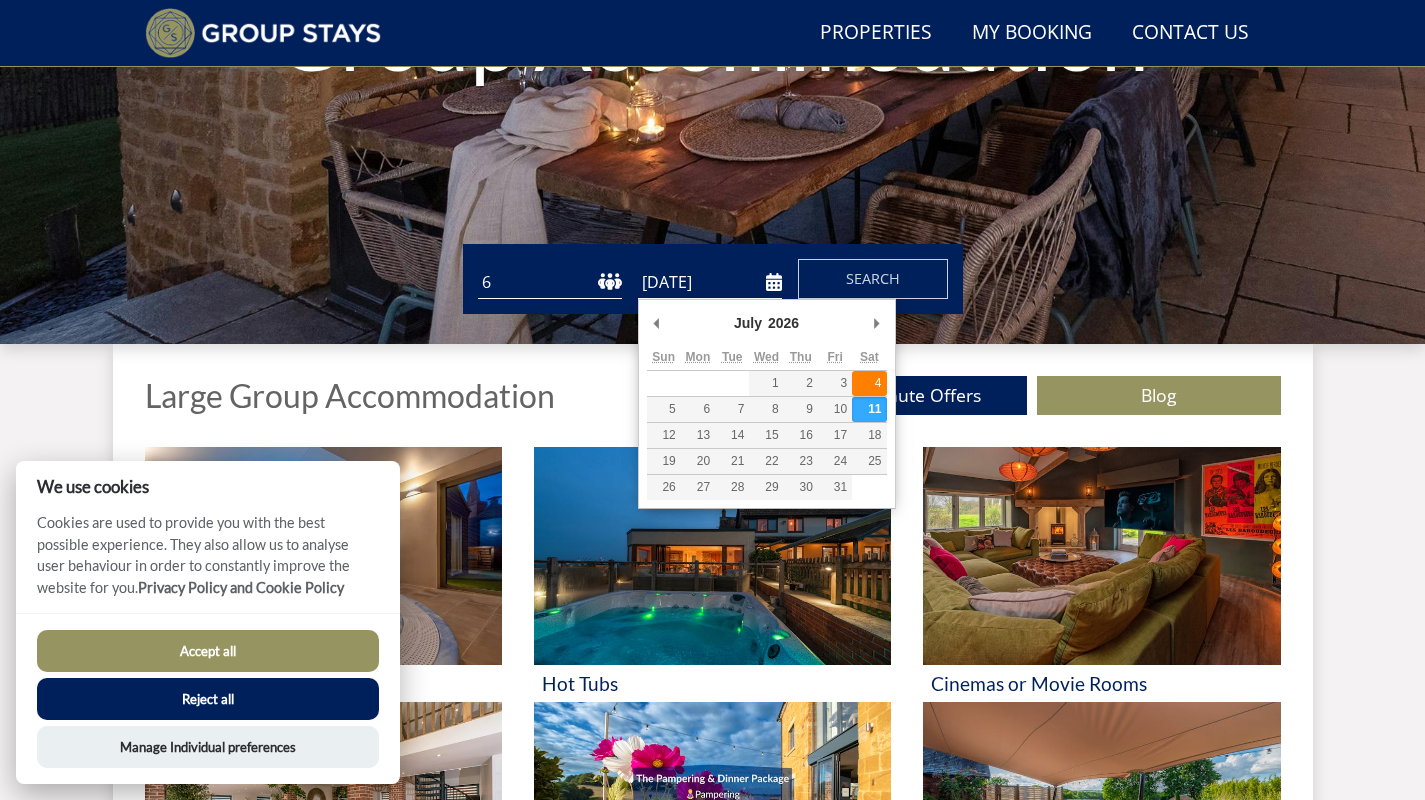 type on "[DATE]" 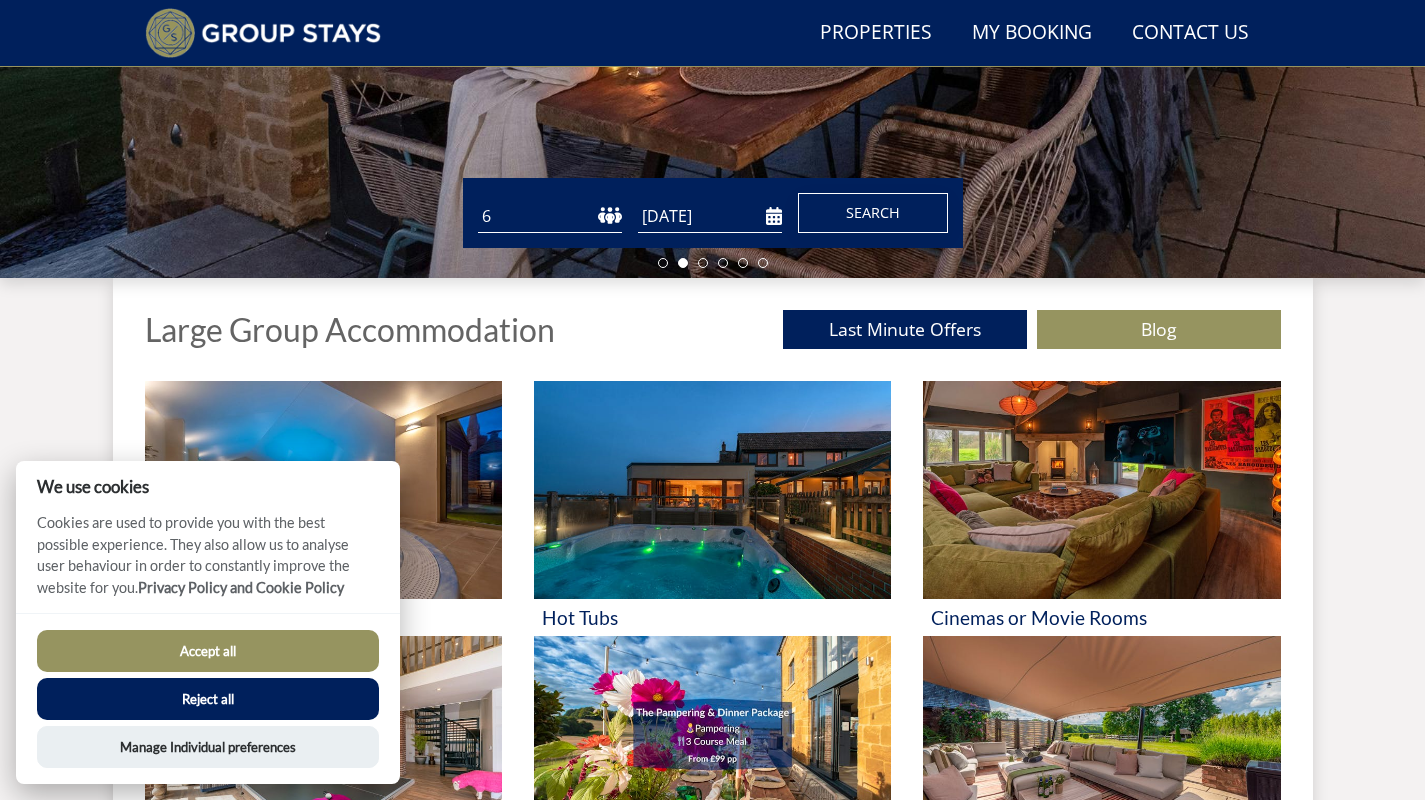 scroll, scrollTop: 522, scrollLeft: 0, axis: vertical 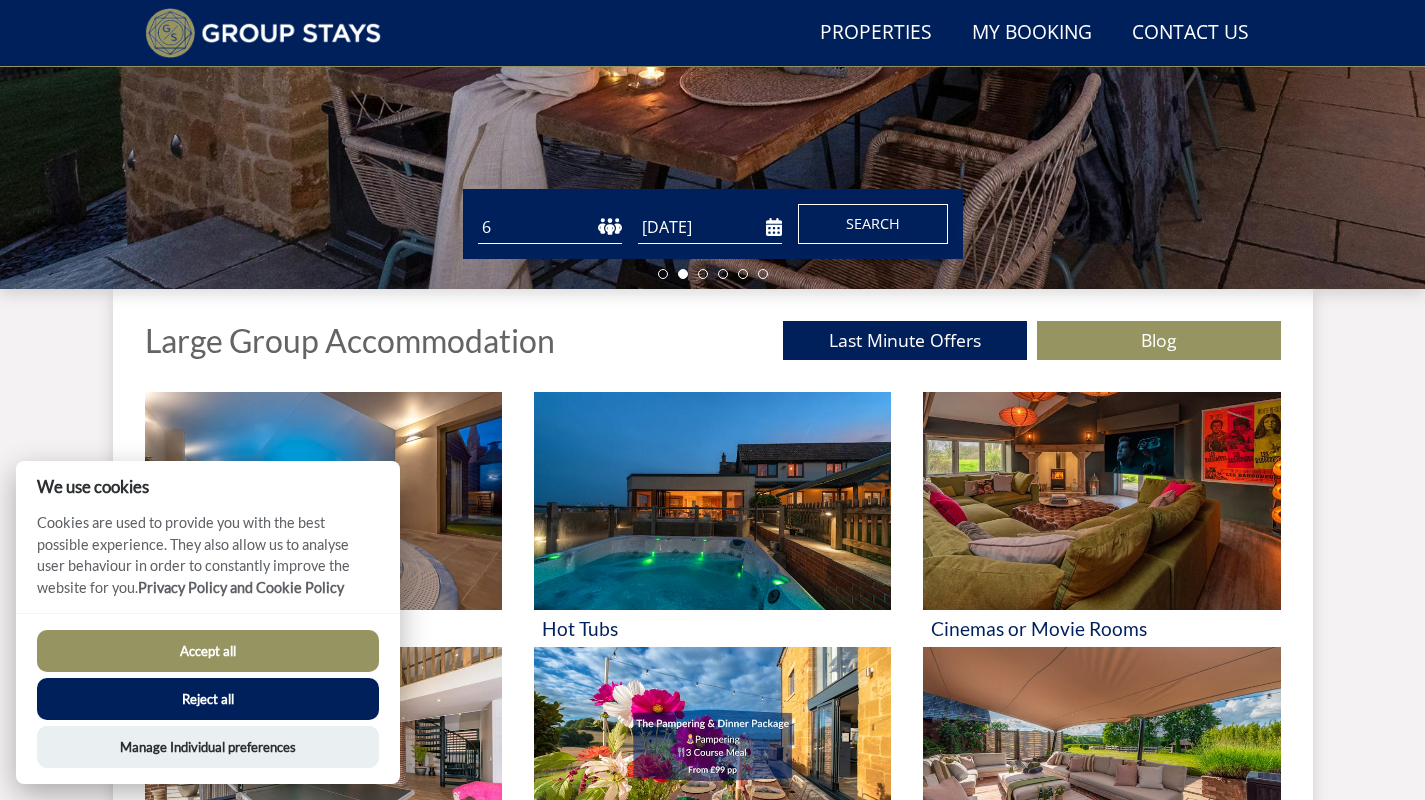 click on "Search" at bounding box center (873, 223) 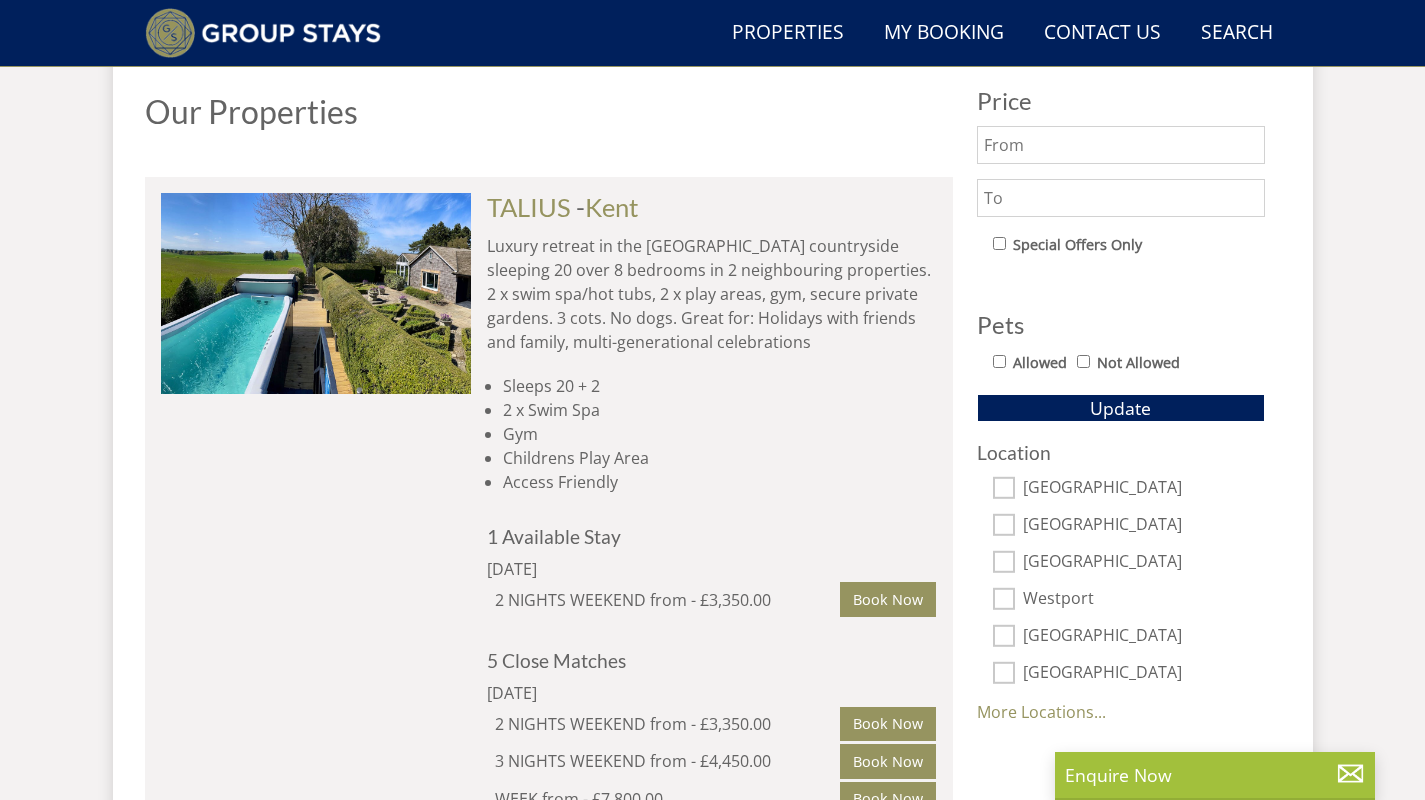 scroll, scrollTop: 1067, scrollLeft: 0, axis: vertical 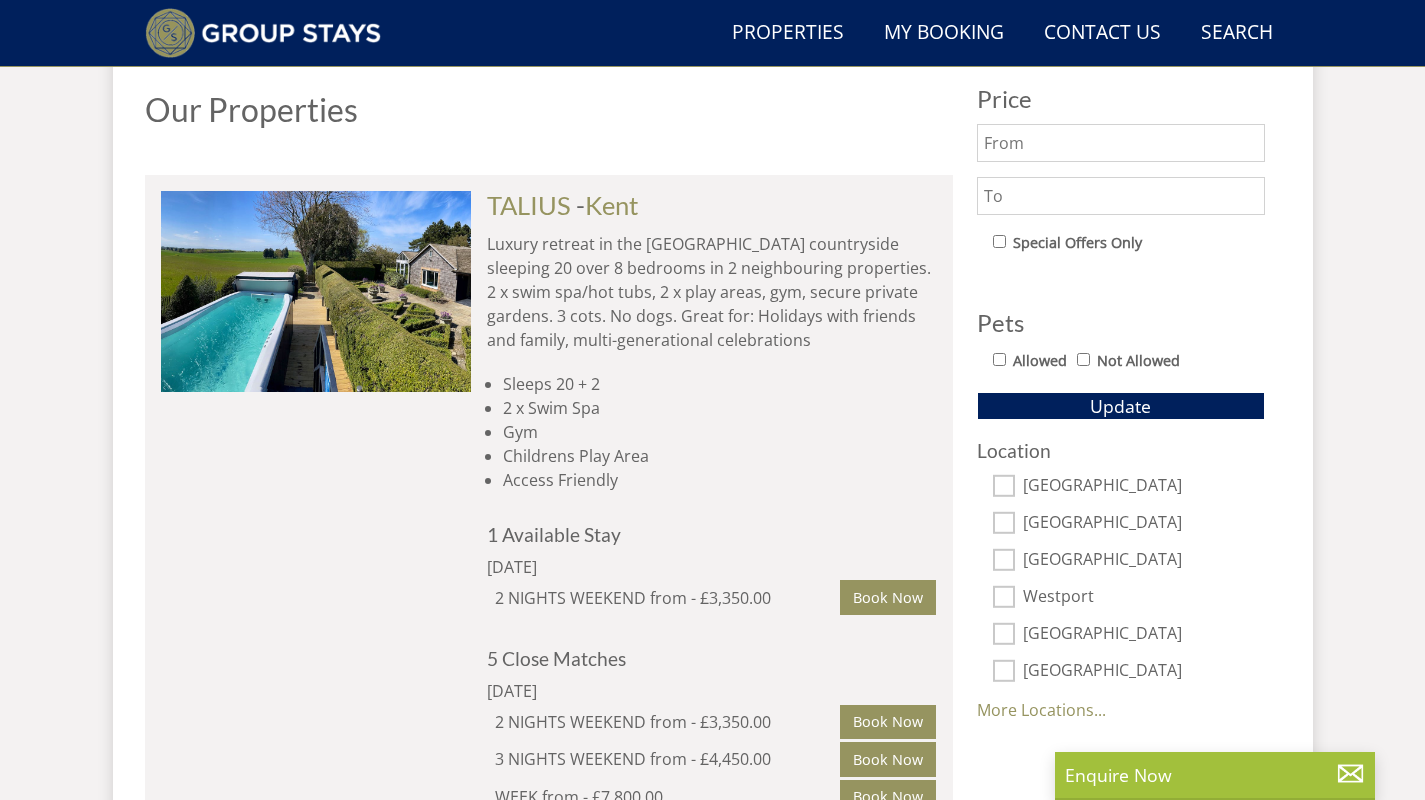click on "[GEOGRAPHIC_DATA]" at bounding box center [1004, 523] 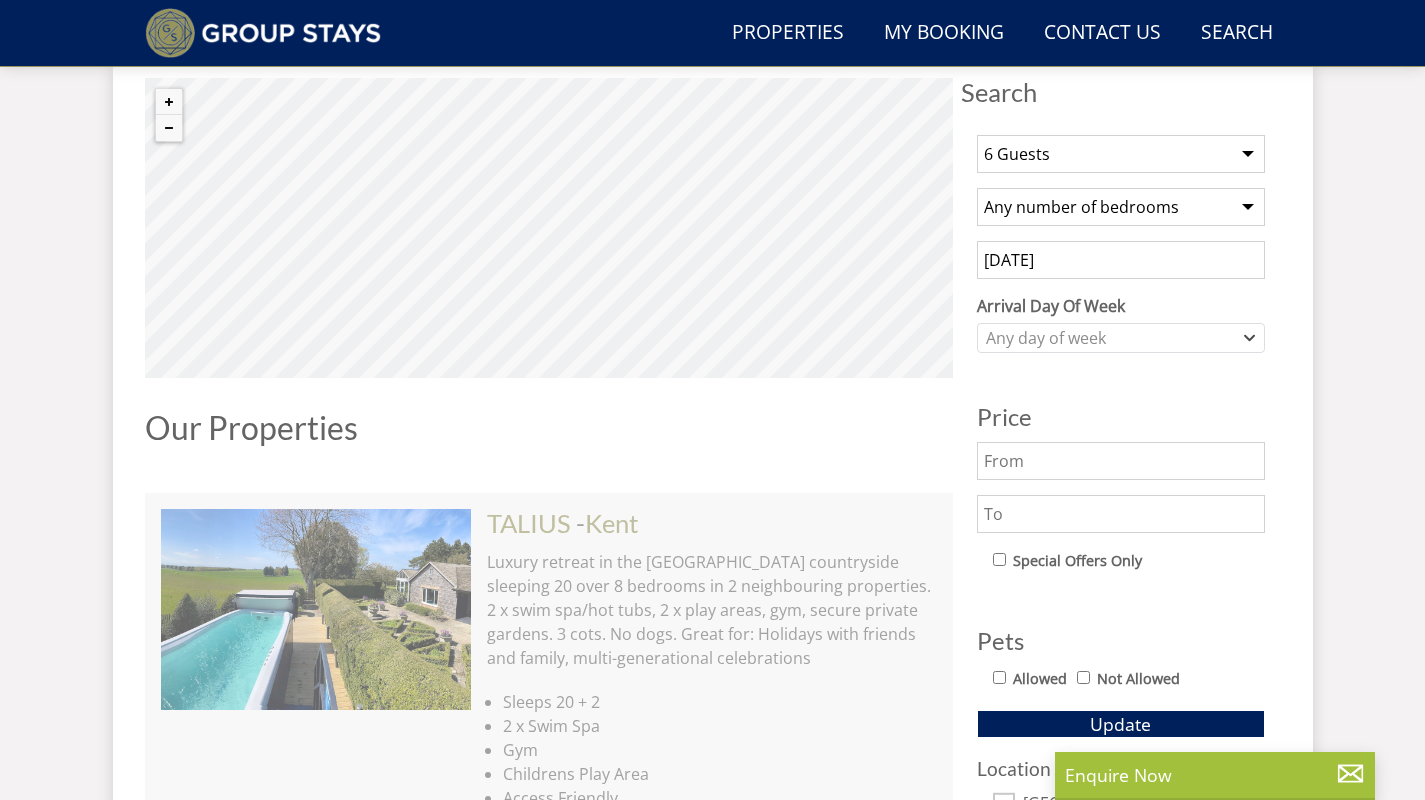 scroll, scrollTop: 748, scrollLeft: 0, axis: vertical 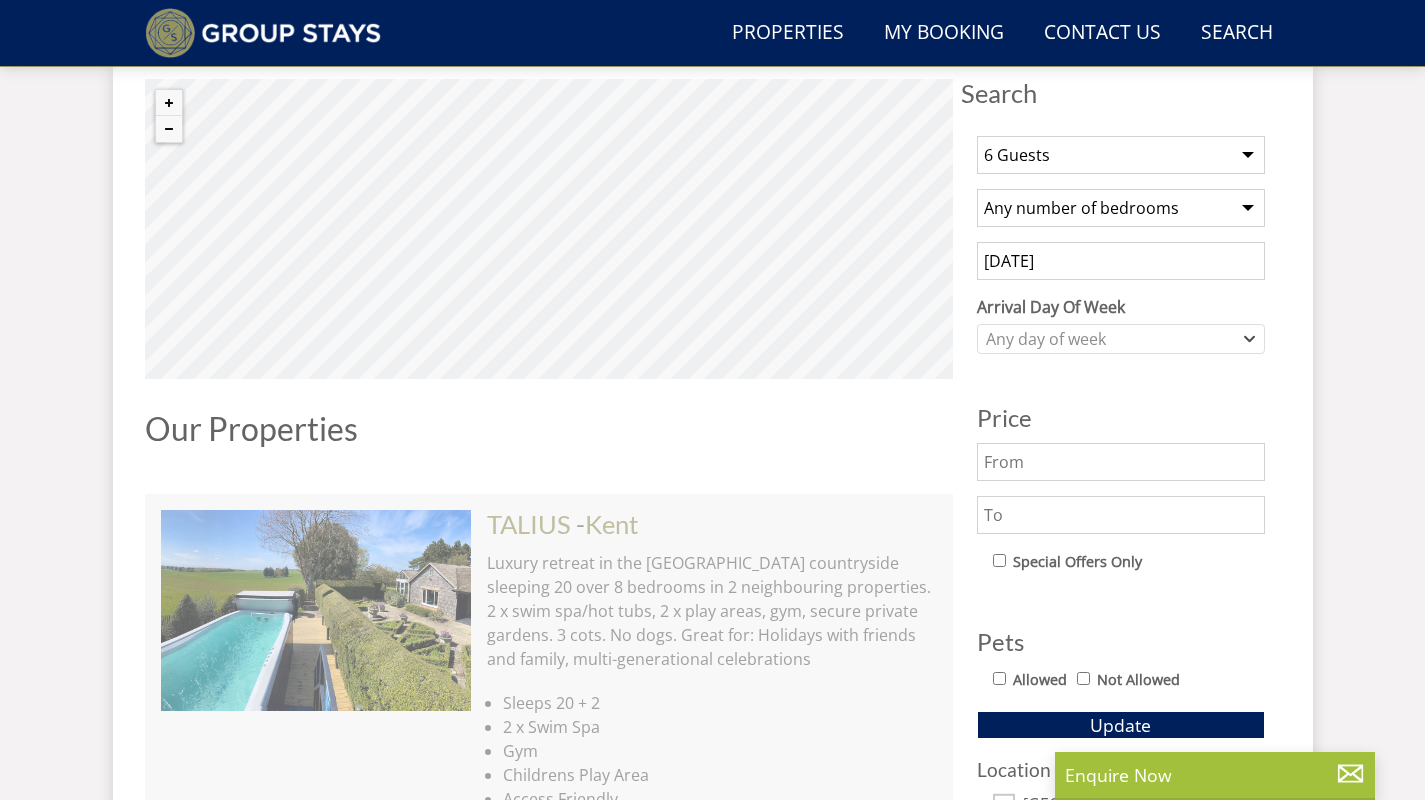 click at bounding box center (1121, 515) 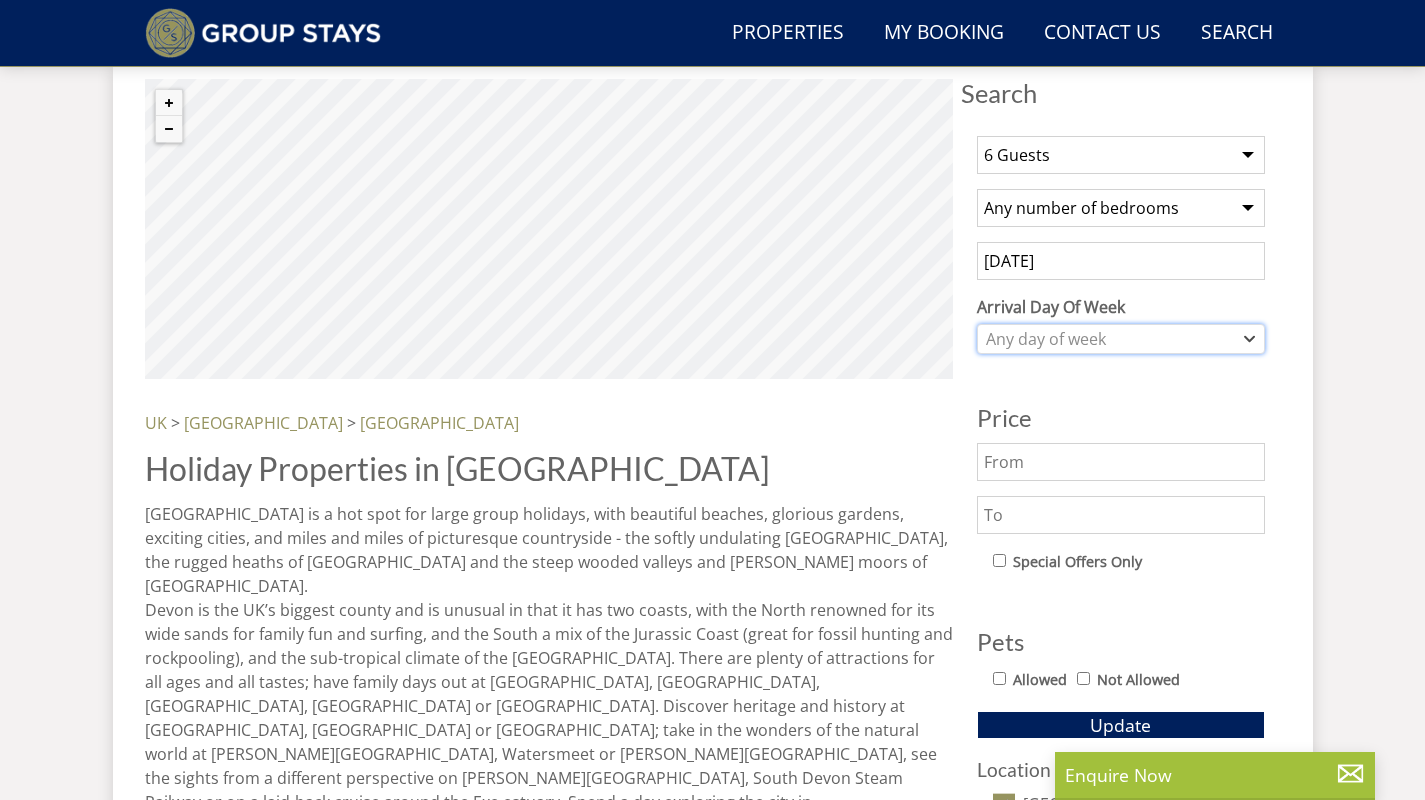 click 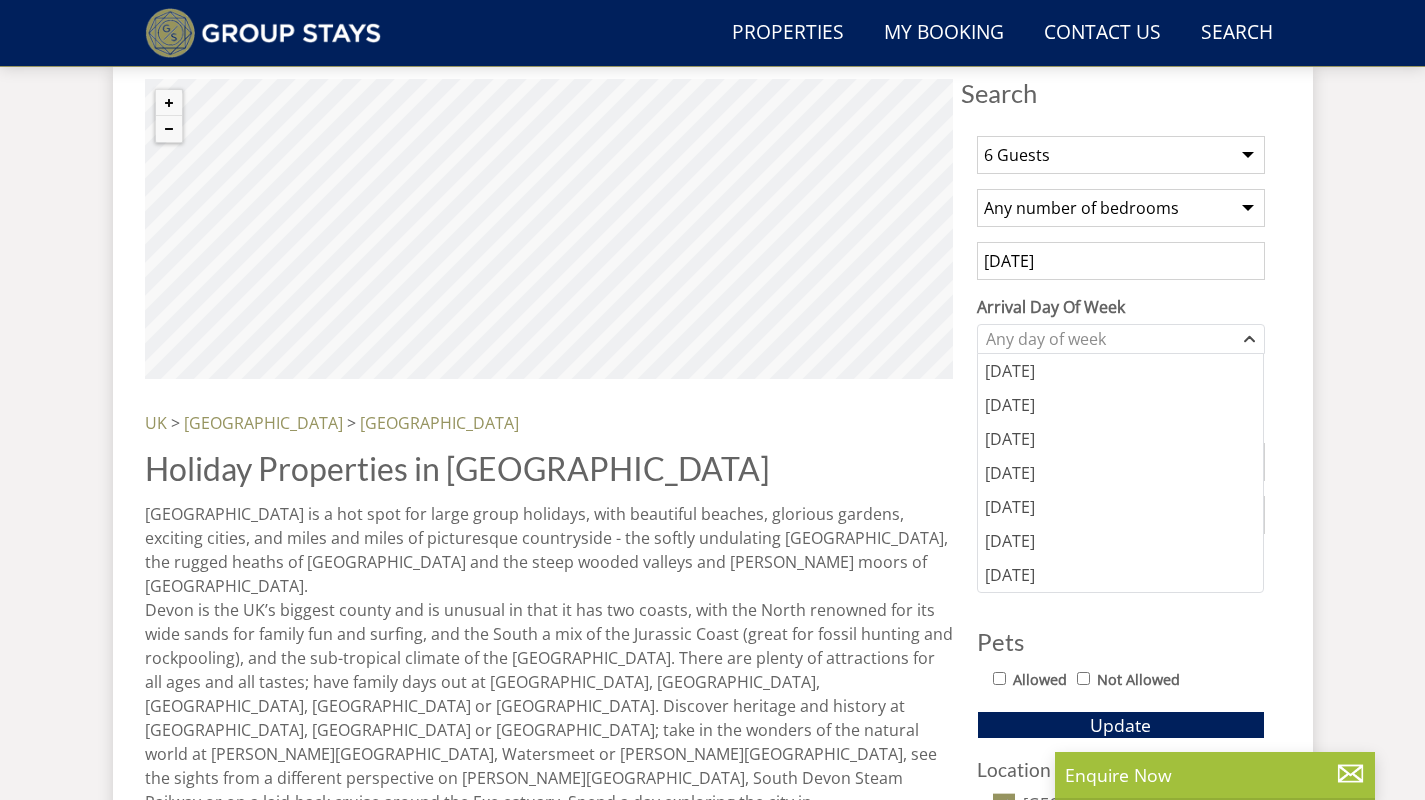 click on "1 Guest
2 Guests
3 Guests
4 Guests
5 Guests
6 Guests
7 Guests
8 Guests
9 Guests
10 Guests
11 Guests
12 Guests
13 Guests
14 Guests
15 Guests
16 Guests
17 Guests
18 Guests
19 Guests
20 Guests
21 Guests
22 Guests
23 Guests
24 Guests
25 Guests
26 Guests
27 Guests
28 Guests
29 Guests
30 Guests
31 Guests
32 Guests
33 Guests
34 Guests
35 Guests
36 Guests
37 Guests
38 Guests
39 Guests
40 Guests
41 Guests
42 Guests
43 Guests
44 Guests
45 Guests
46 Guests
47 Guests
48 Guests
49 Guests
50 Guests
51 Guests
52 Guests
53 Guests
54 Guests
55 Guests
56 Guests
57 Guests
58 Guests
59 Guests
60 Guests
61 Guests
62 Guests
63 Guests
64 Guests
65 Guests
66 Guests
67 Guests
68 Guests
69 Guests
70 Guests
71 Guests
72 Guests
73 Guests
74 Guests
75 Guests
76 Guests
77 Guests
78 Guests
79 Guests
80 Guests
81 Guests
82 Guests" at bounding box center [1121, 630] 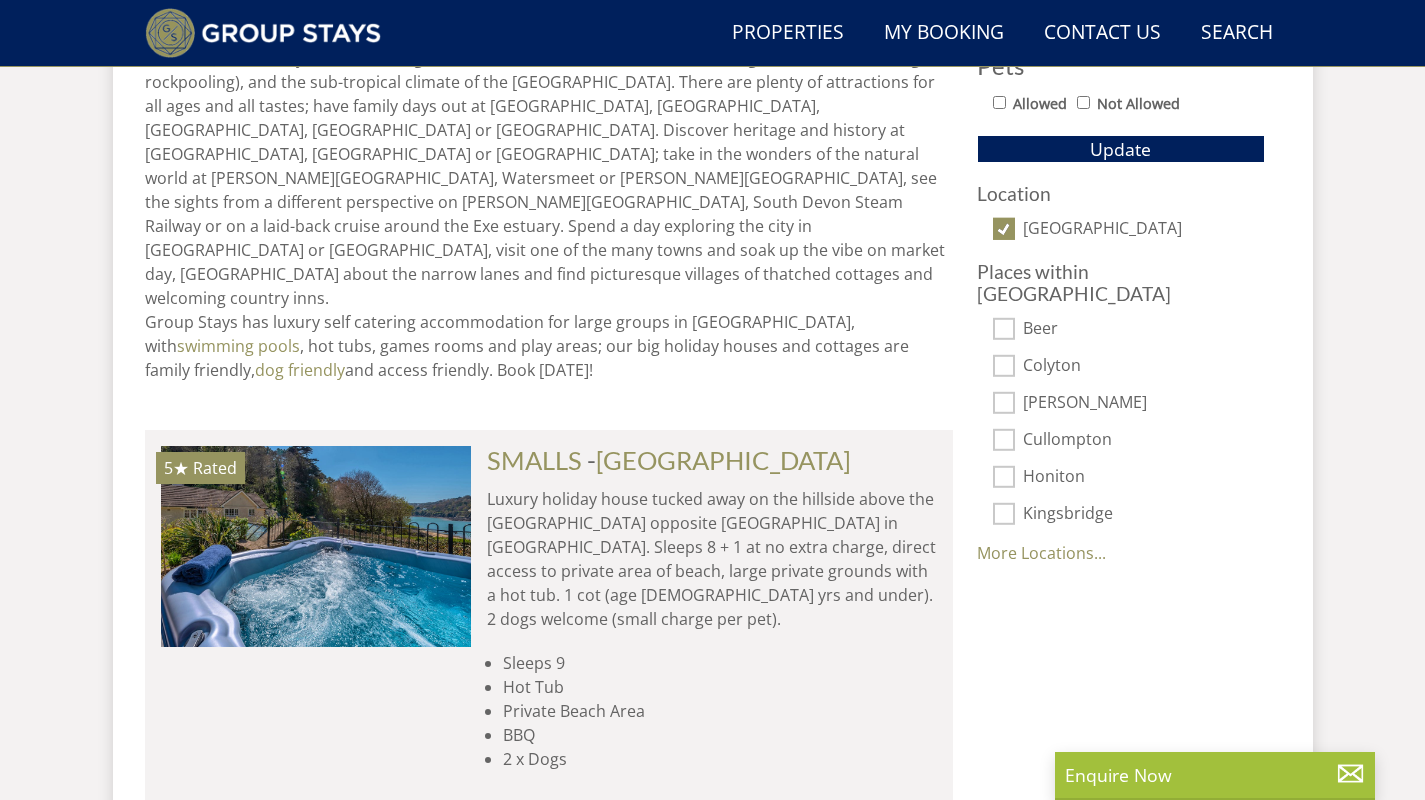 scroll, scrollTop: 1323, scrollLeft: 1, axis: both 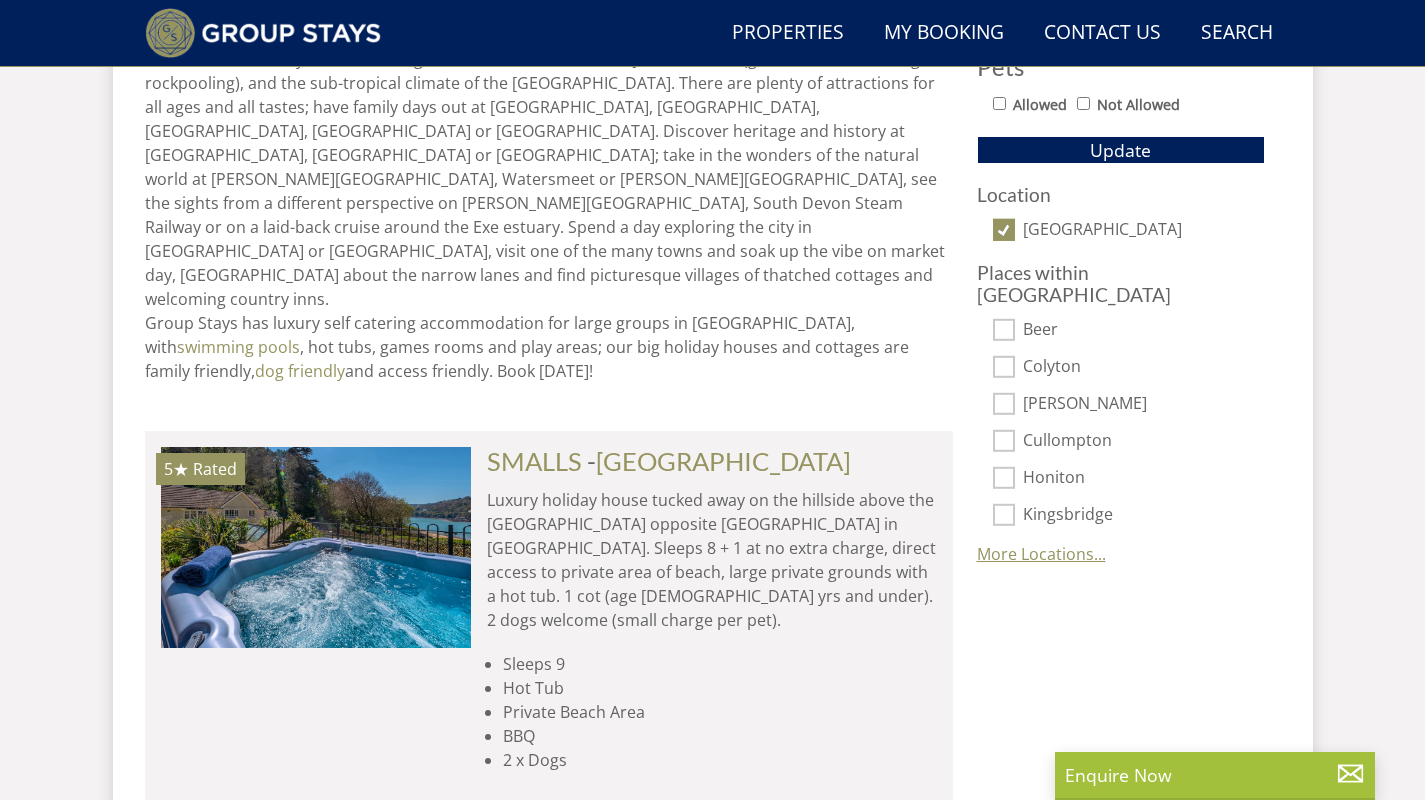 click on "More Locations..." at bounding box center [1041, 554] 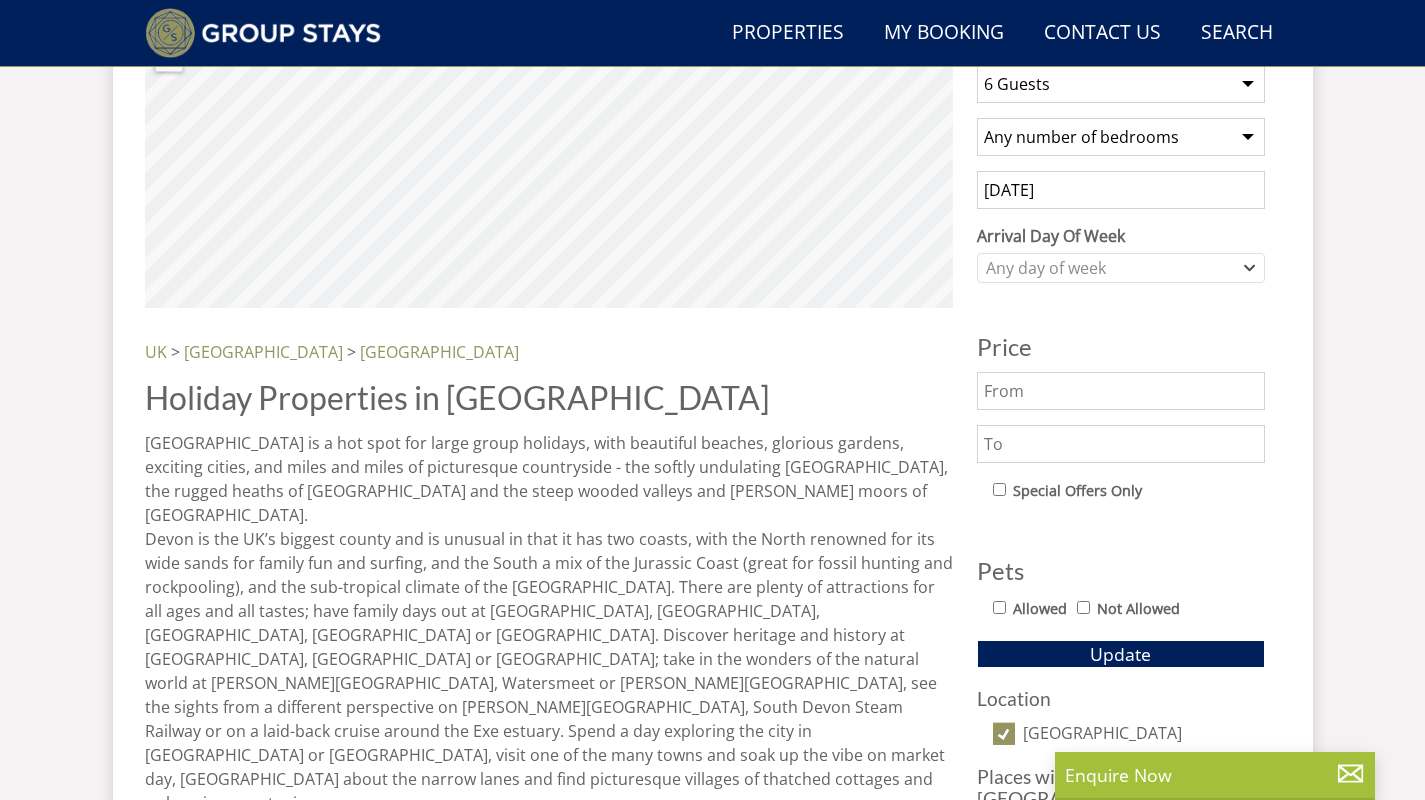 scroll, scrollTop: 747, scrollLeft: 0, axis: vertical 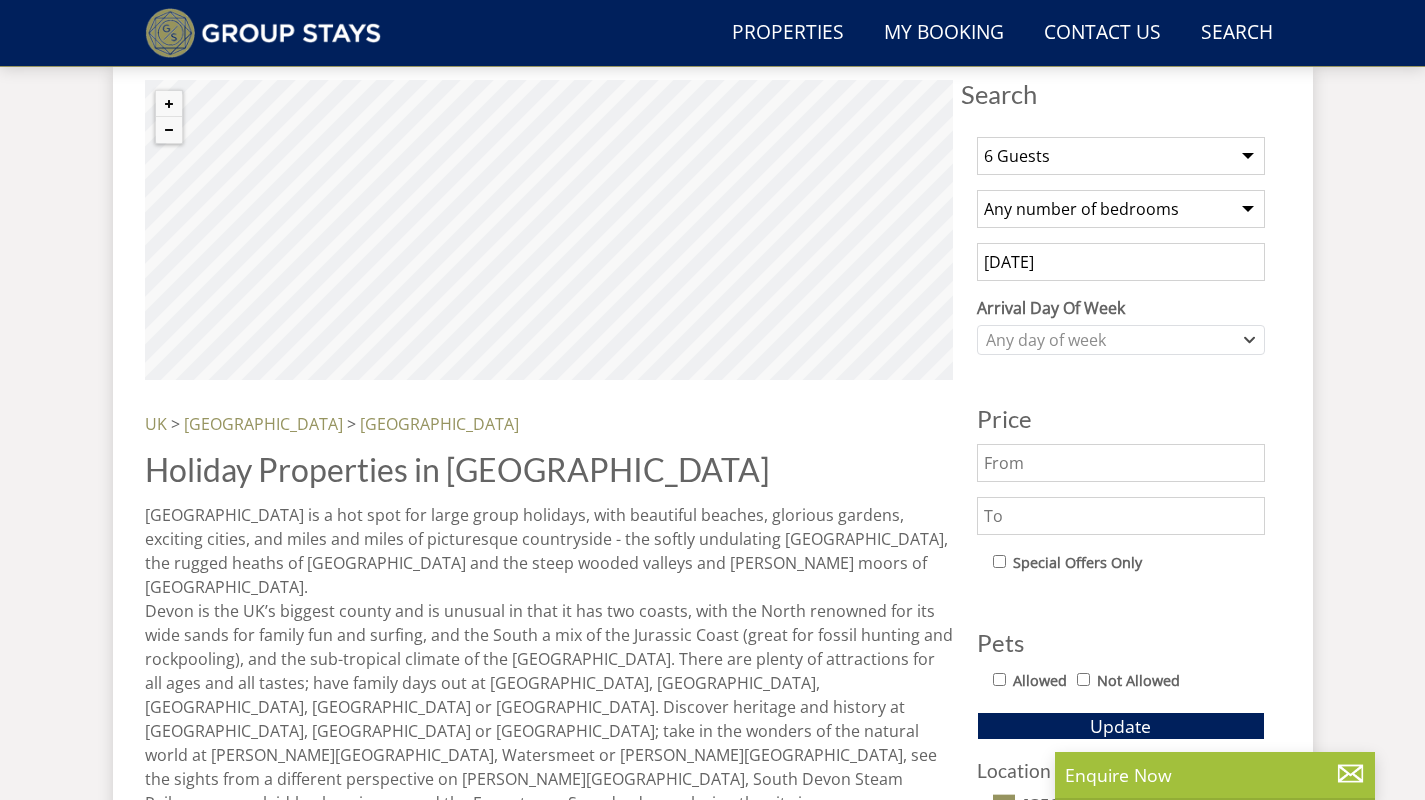 click at bounding box center [1121, 516] 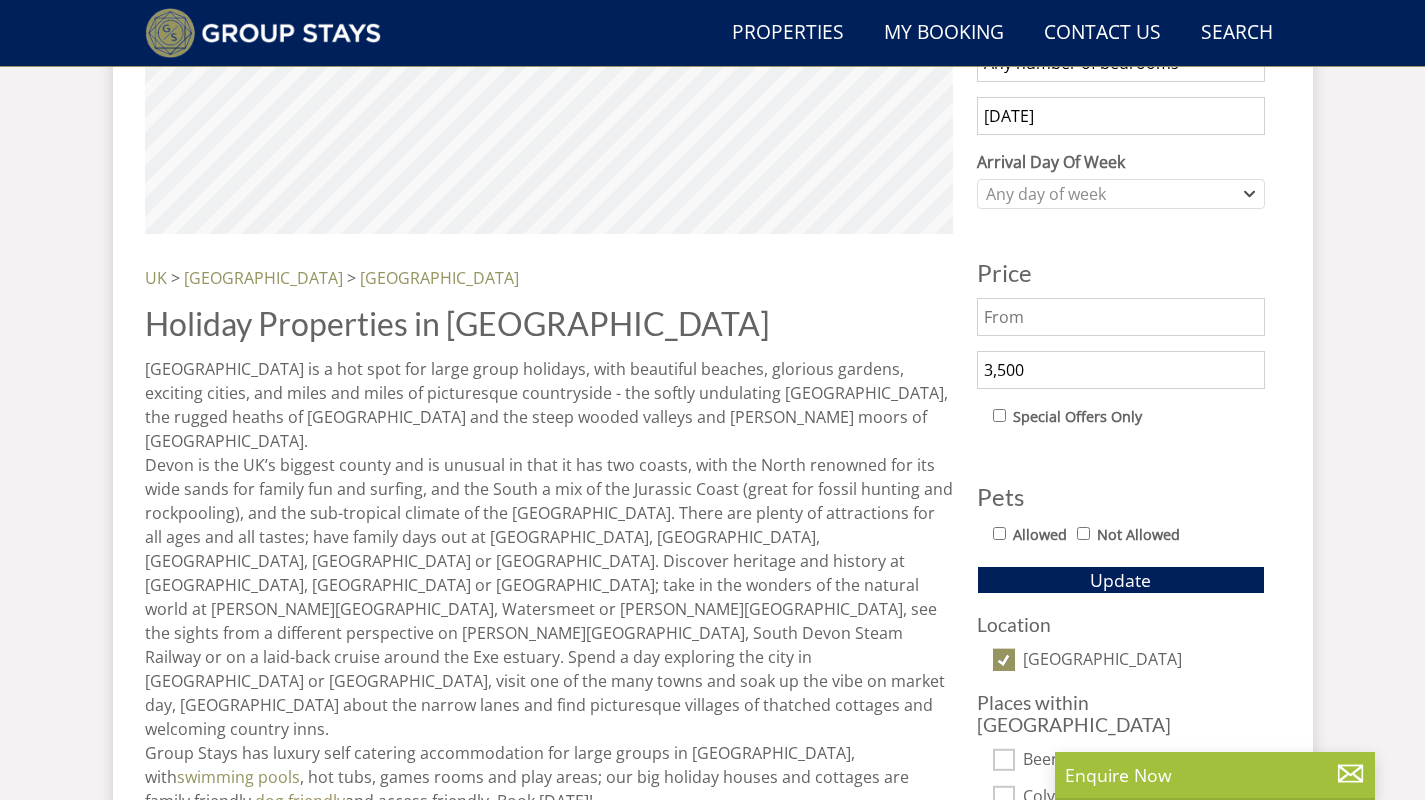 scroll, scrollTop: 895, scrollLeft: 0, axis: vertical 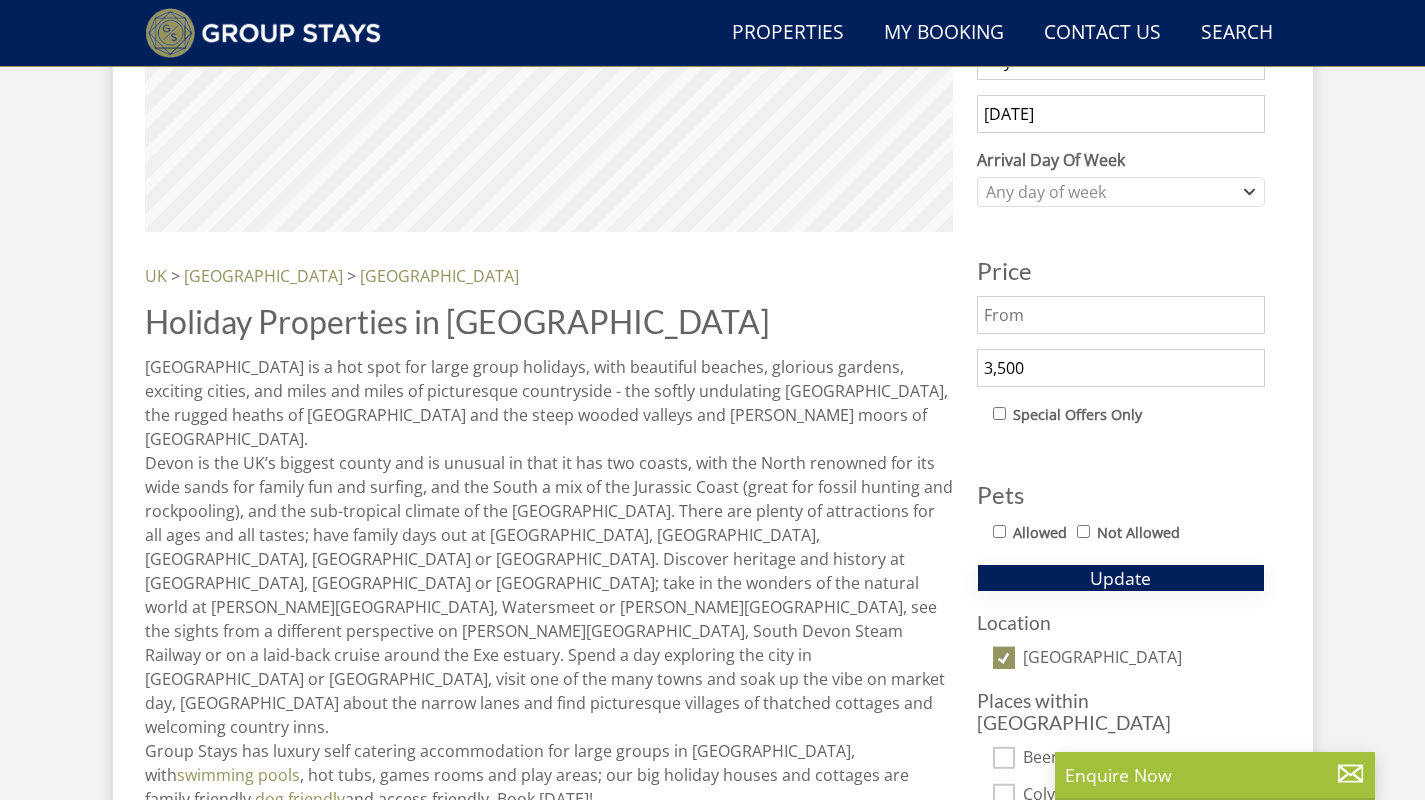 type on "3,500" 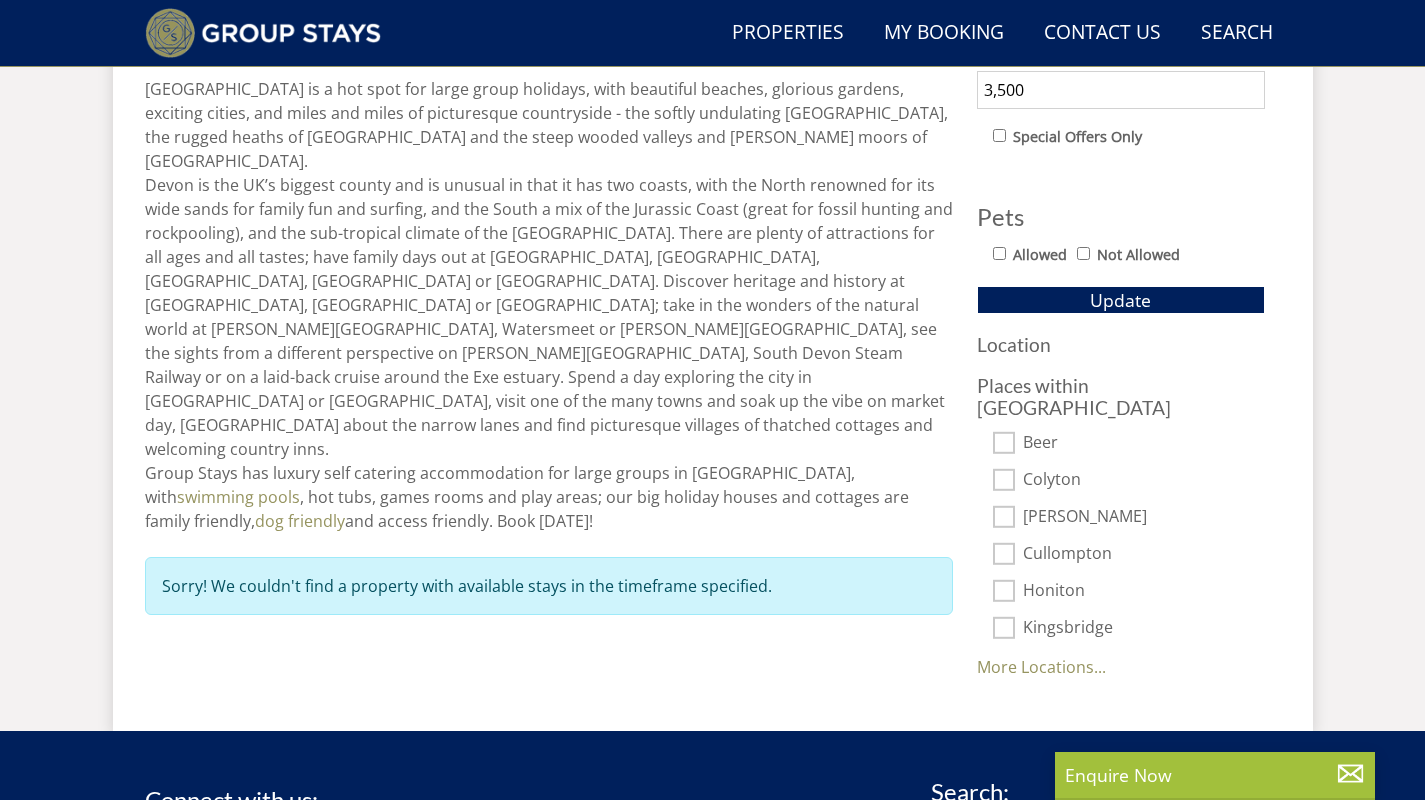 scroll, scrollTop: 1177, scrollLeft: 0, axis: vertical 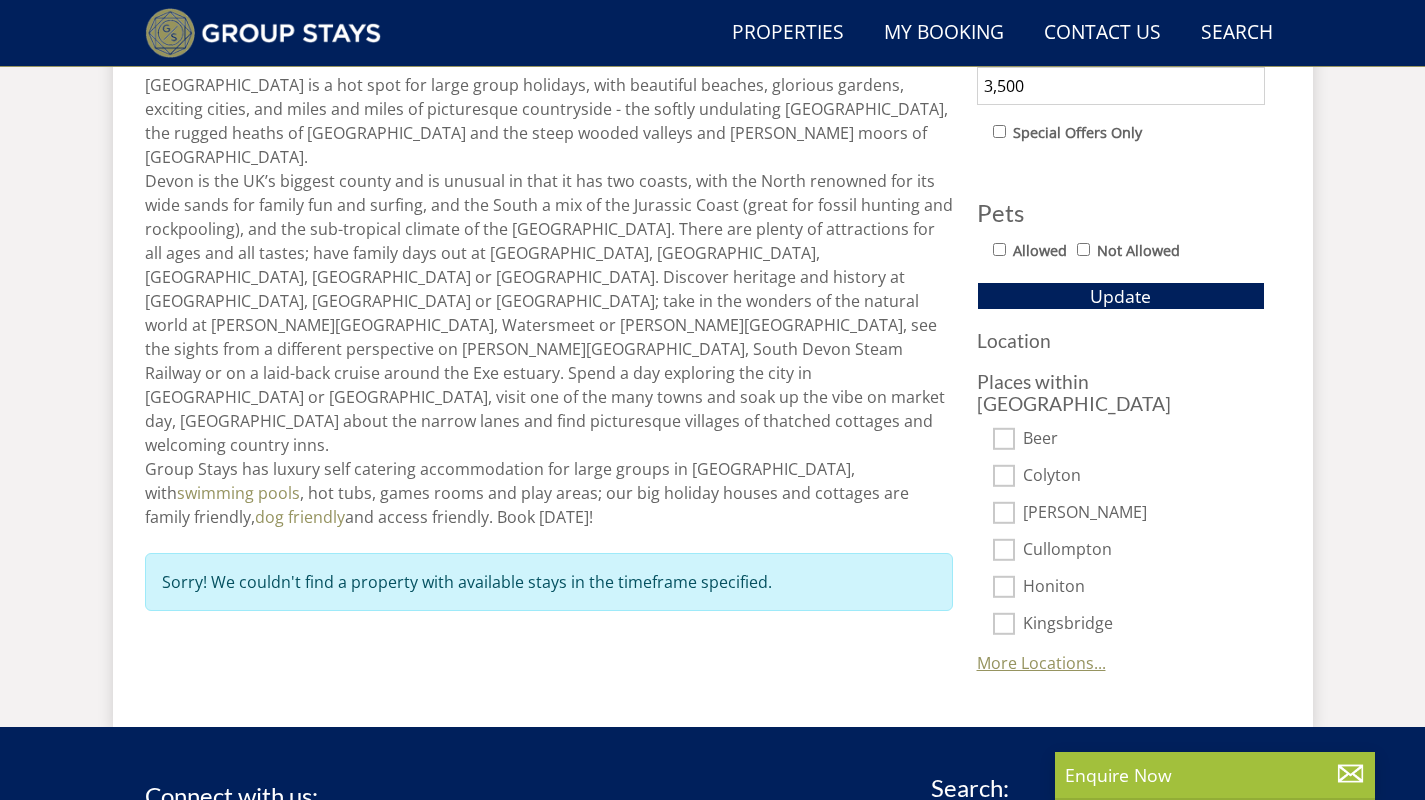 click on "More Locations..." at bounding box center [1041, 663] 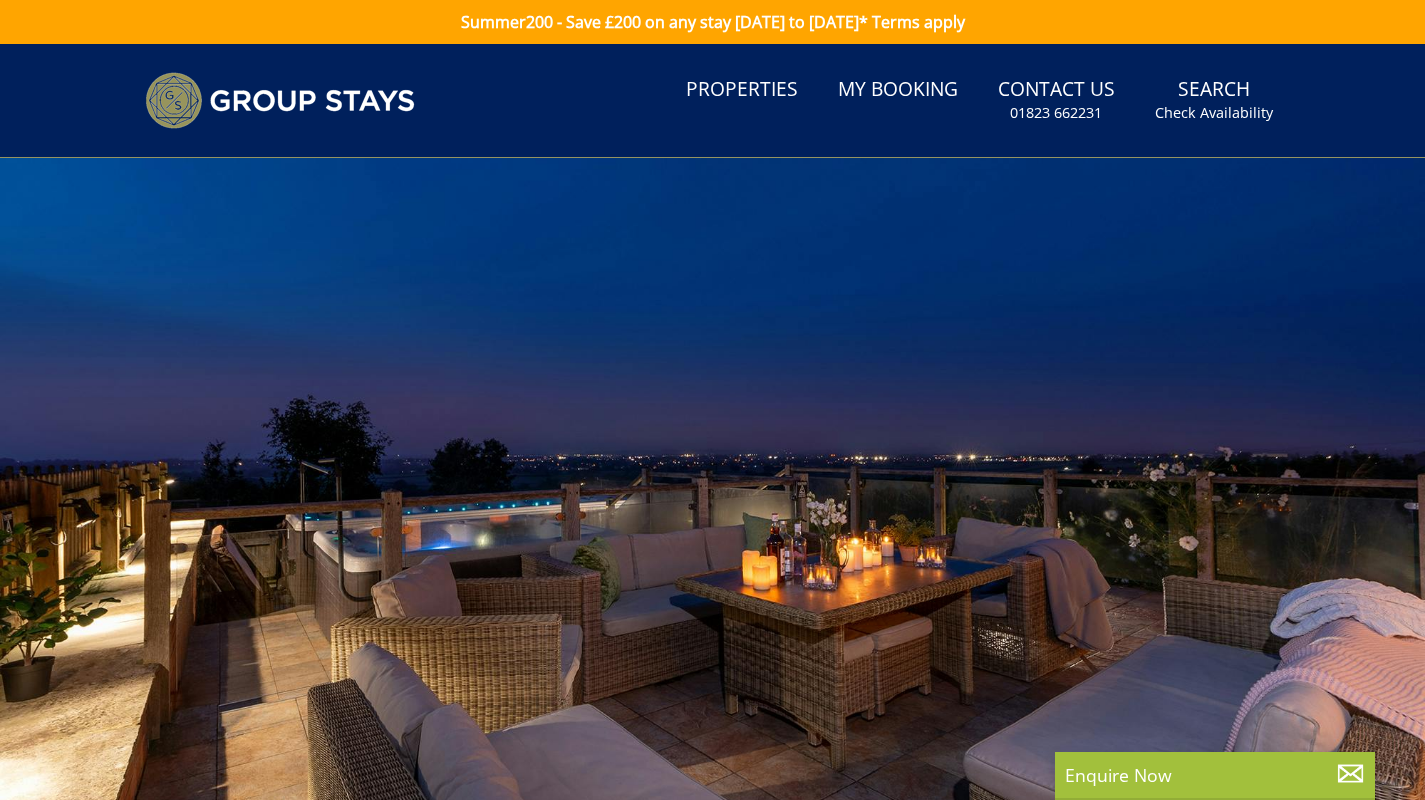 scroll, scrollTop: 0, scrollLeft: 0, axis: both 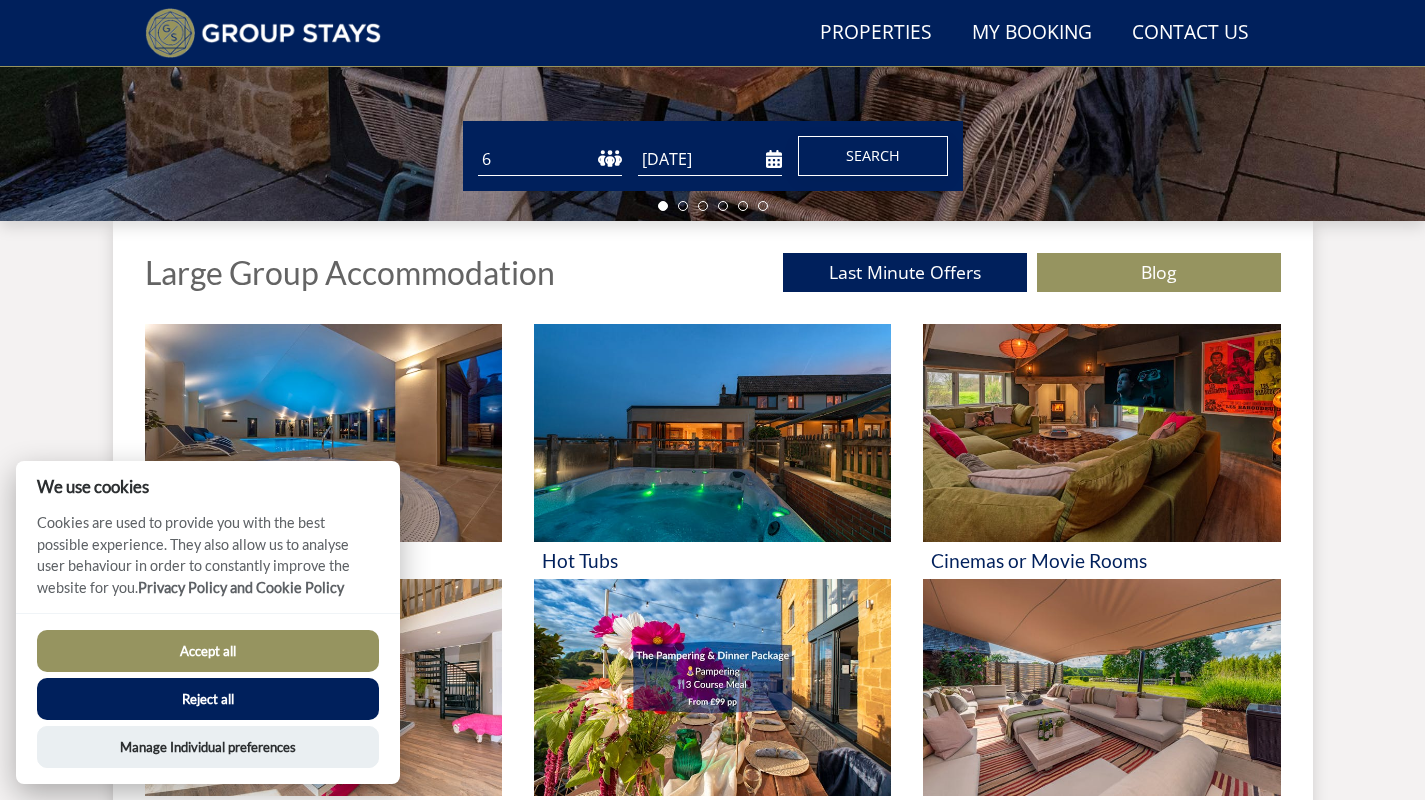 click on "Search" at bounding box center [873, 155] 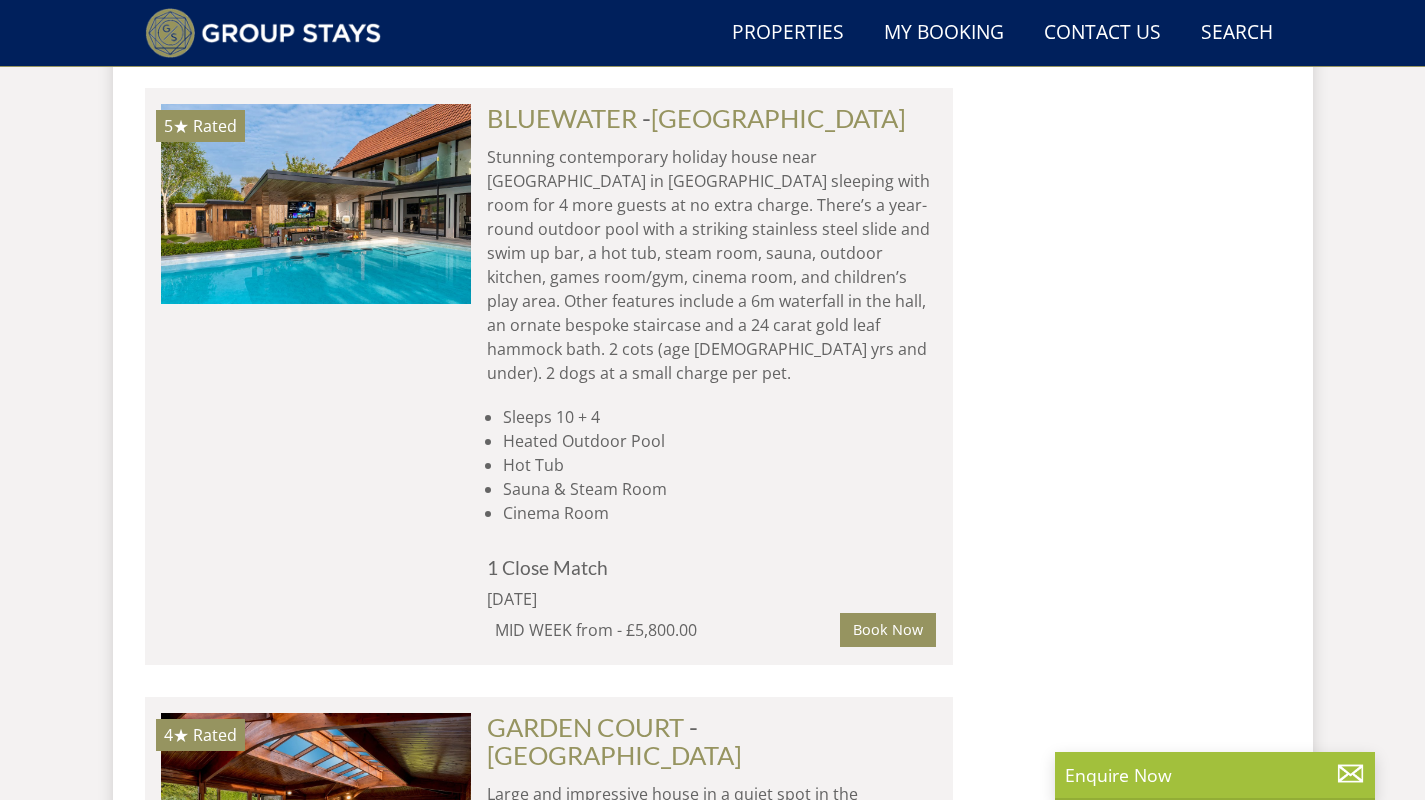 scroll, scrollTop: 12384, scrollLeft: 0, axis: vertical 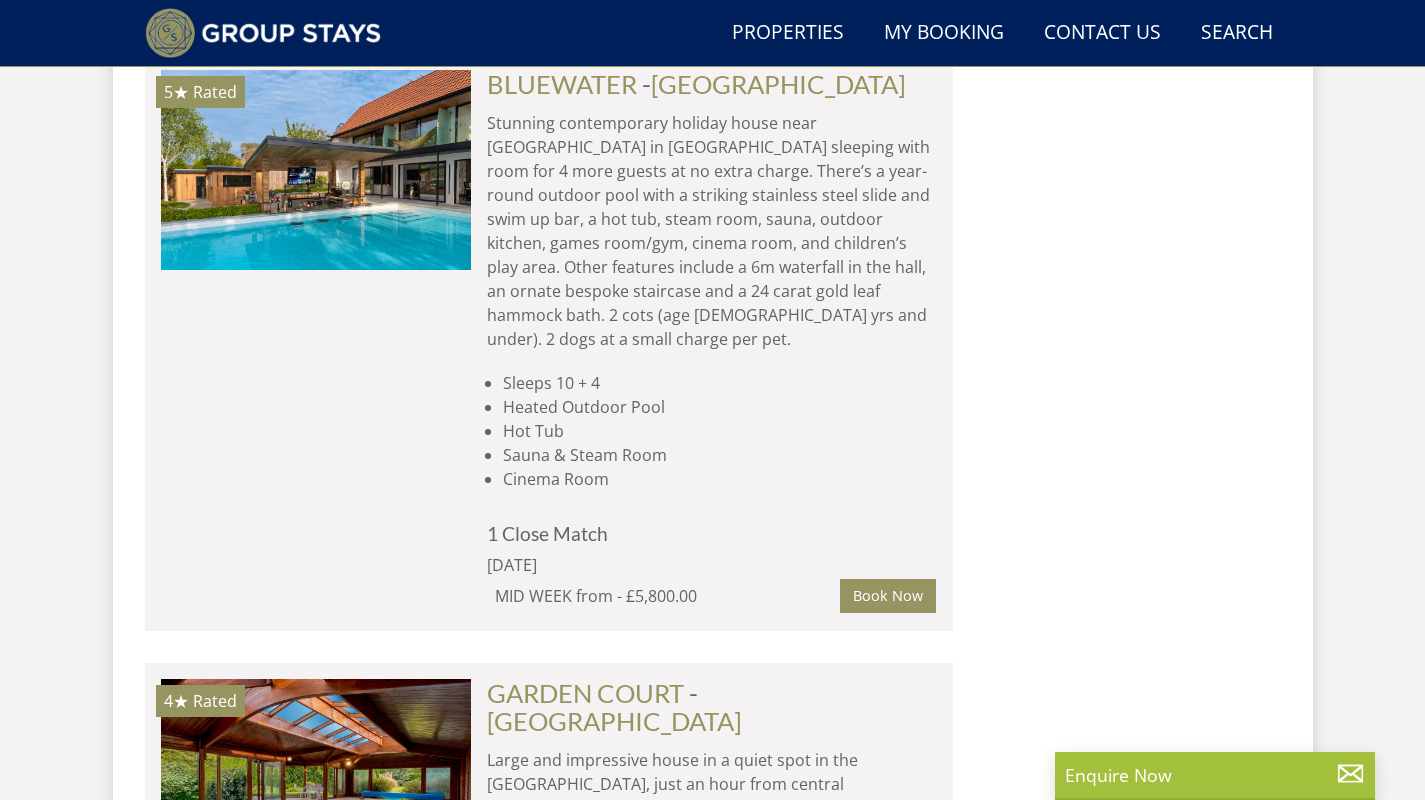 click on "Load More" at bounding box center [549, 1261] 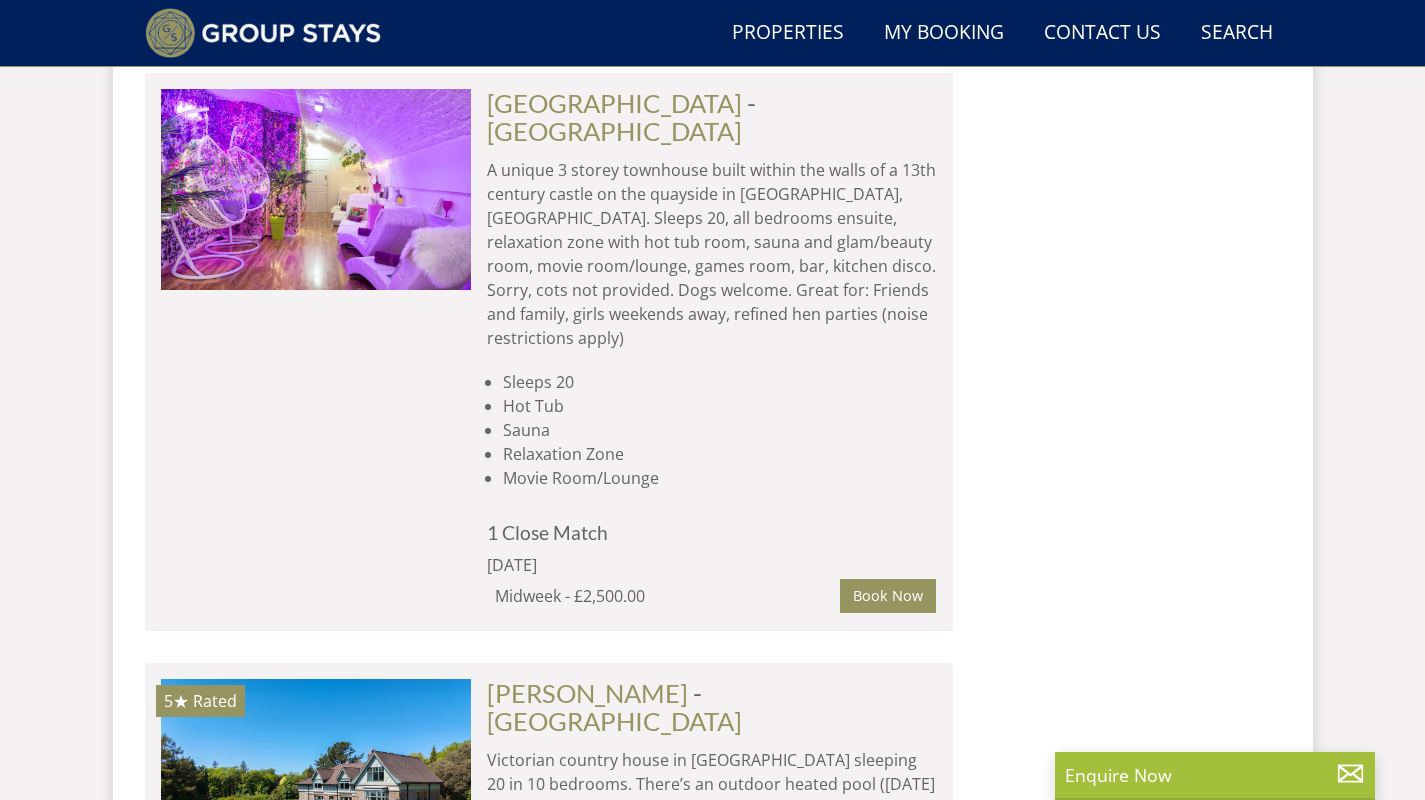 scroll, scrollTop: 22009, scrollLeft: 0, axis: vertical 